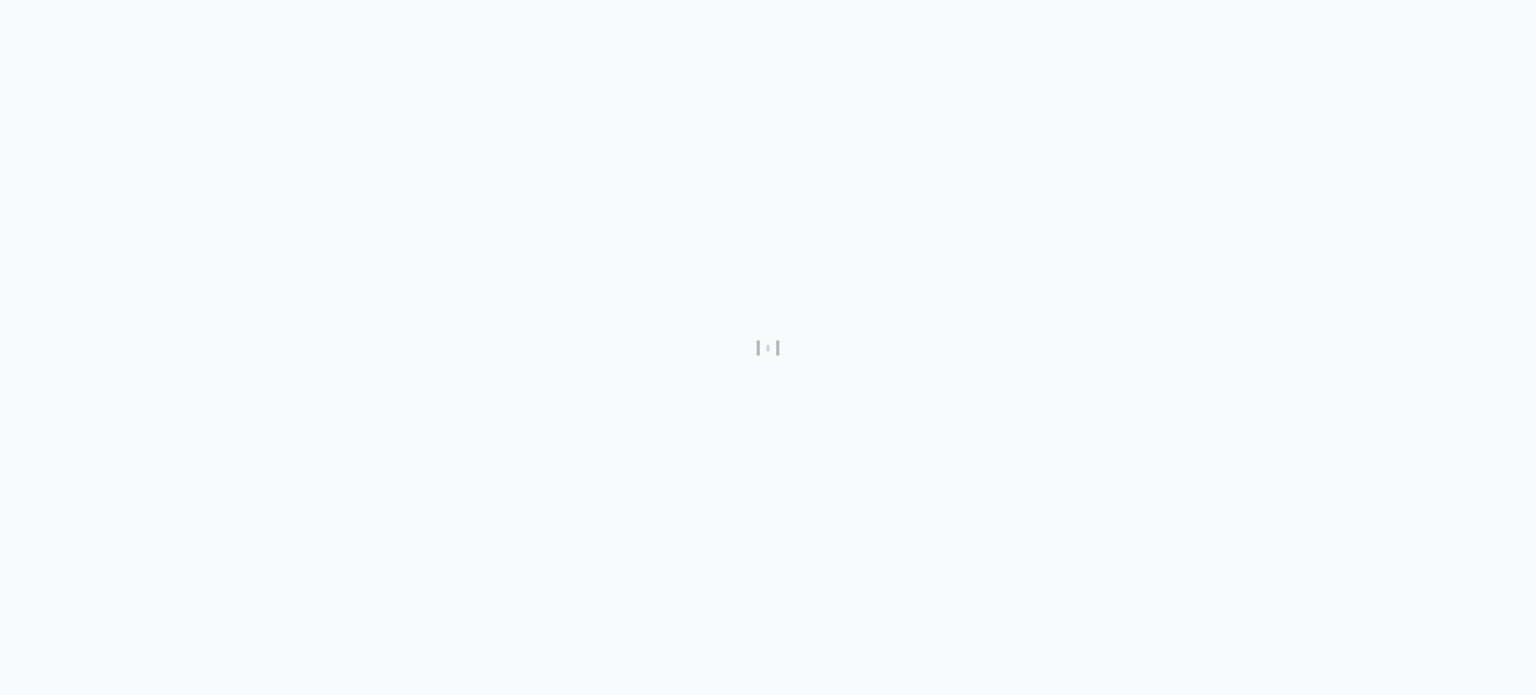 scroll, scrollTop: 0, scrollLeft: 0, axis: both 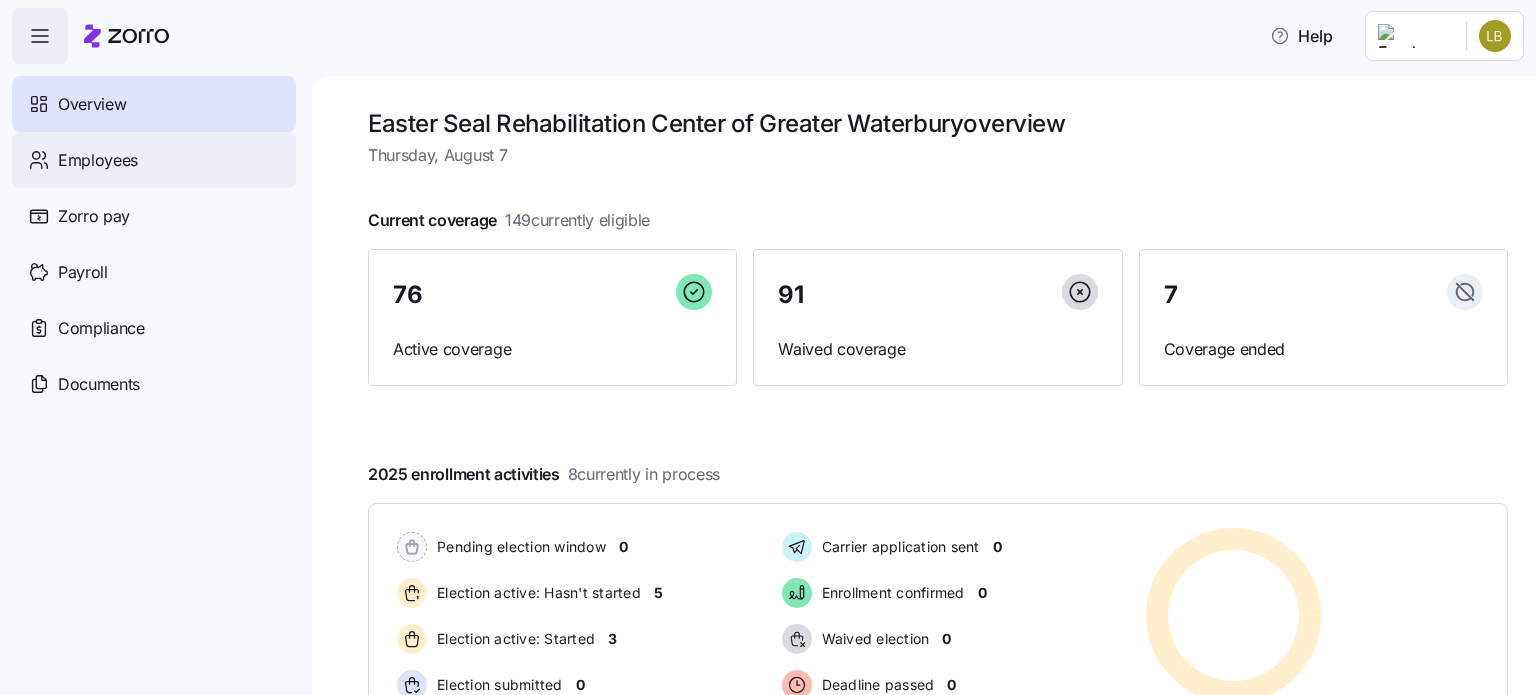 click on "Employees" at bounding box center (154, 160) 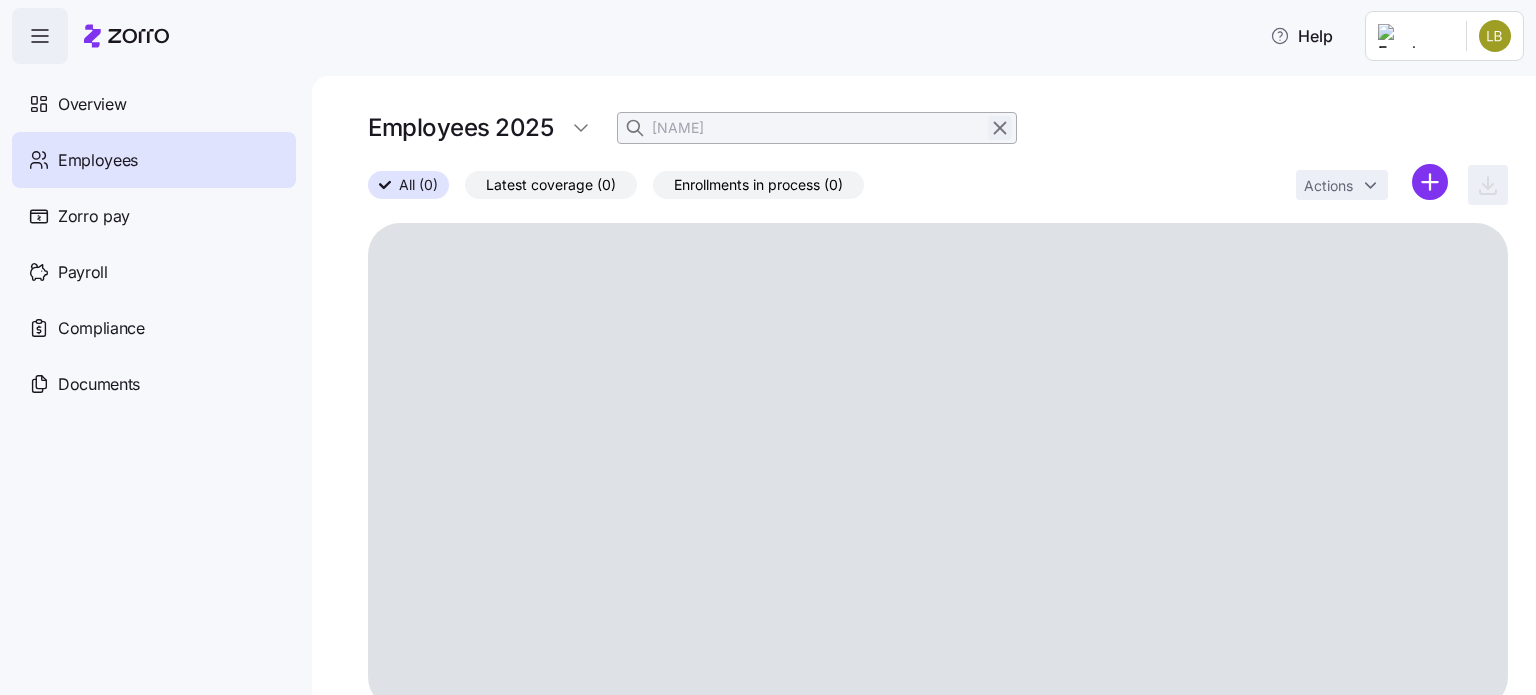 click 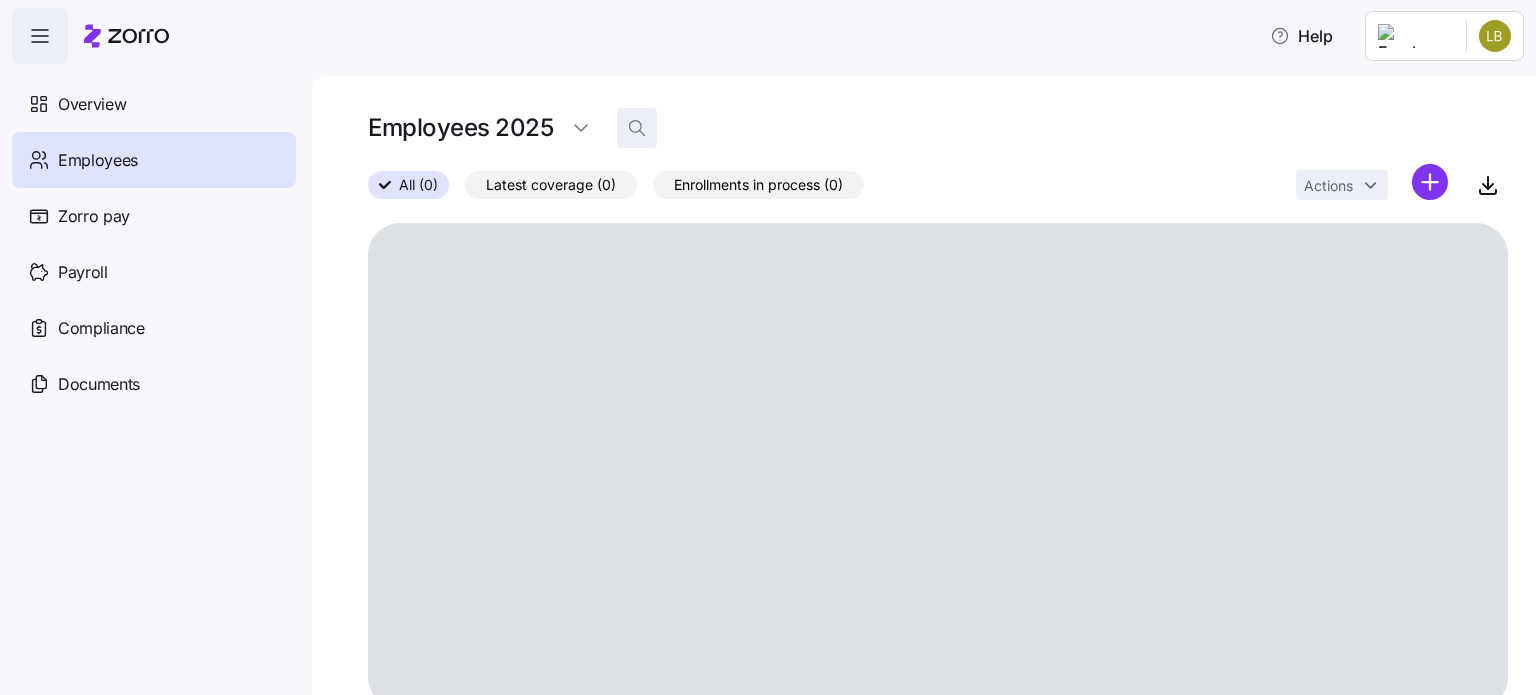 click 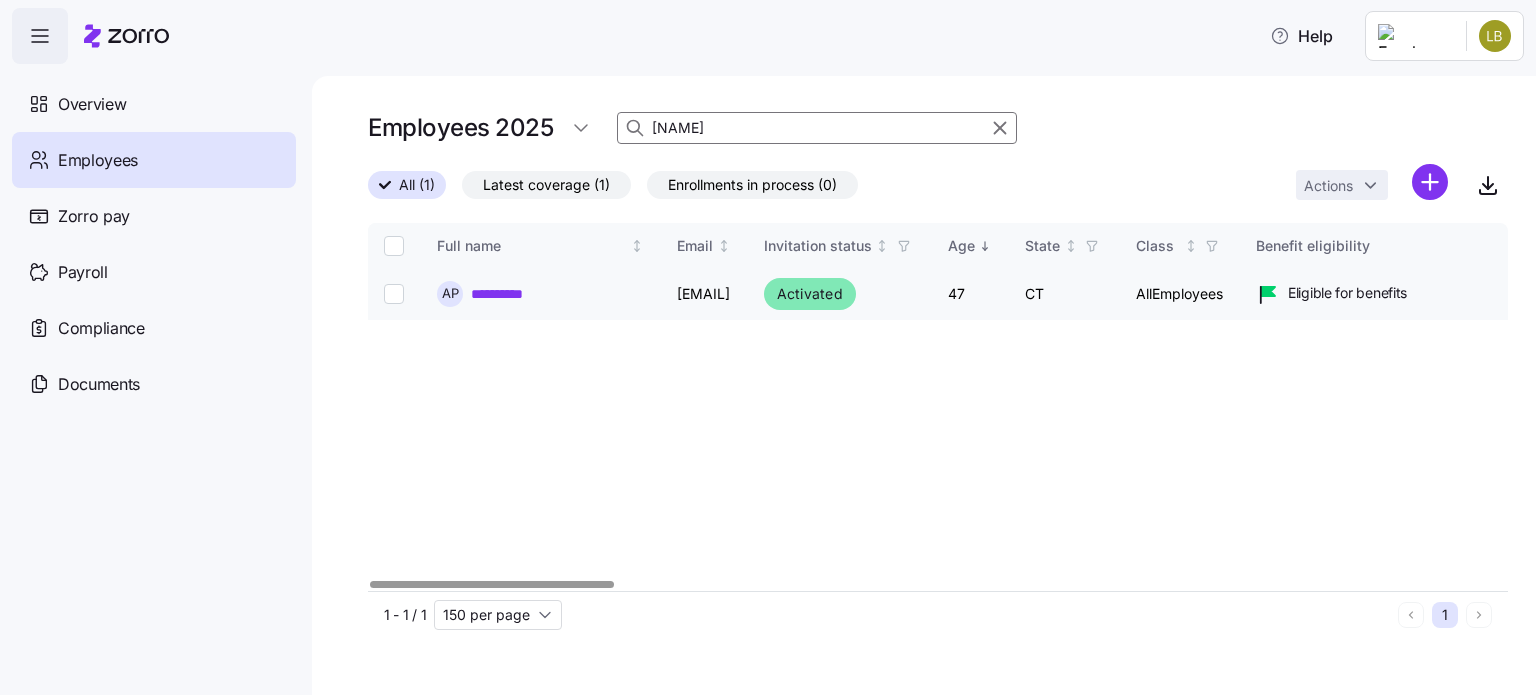type on "[NAME]" 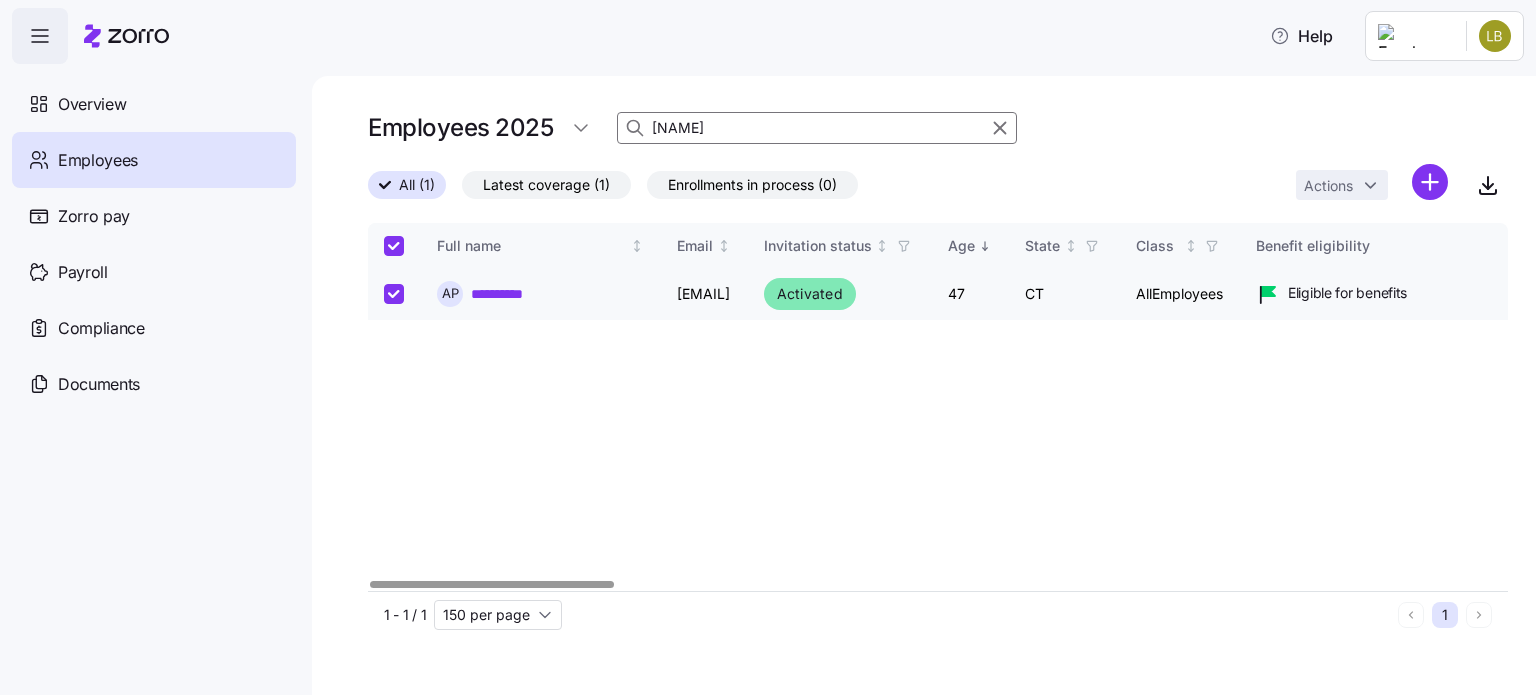 checkbox on "true" 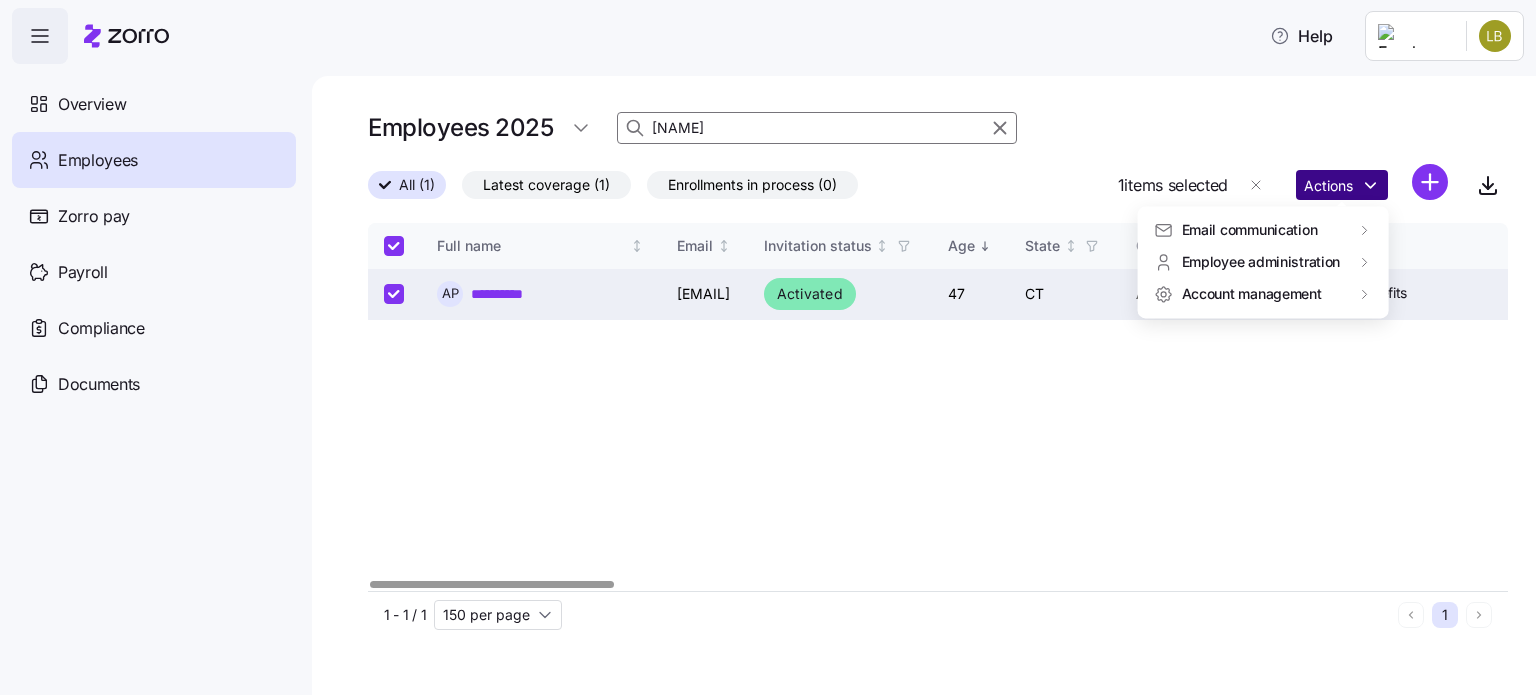 click on "**********" at bounding box center [768, 341] 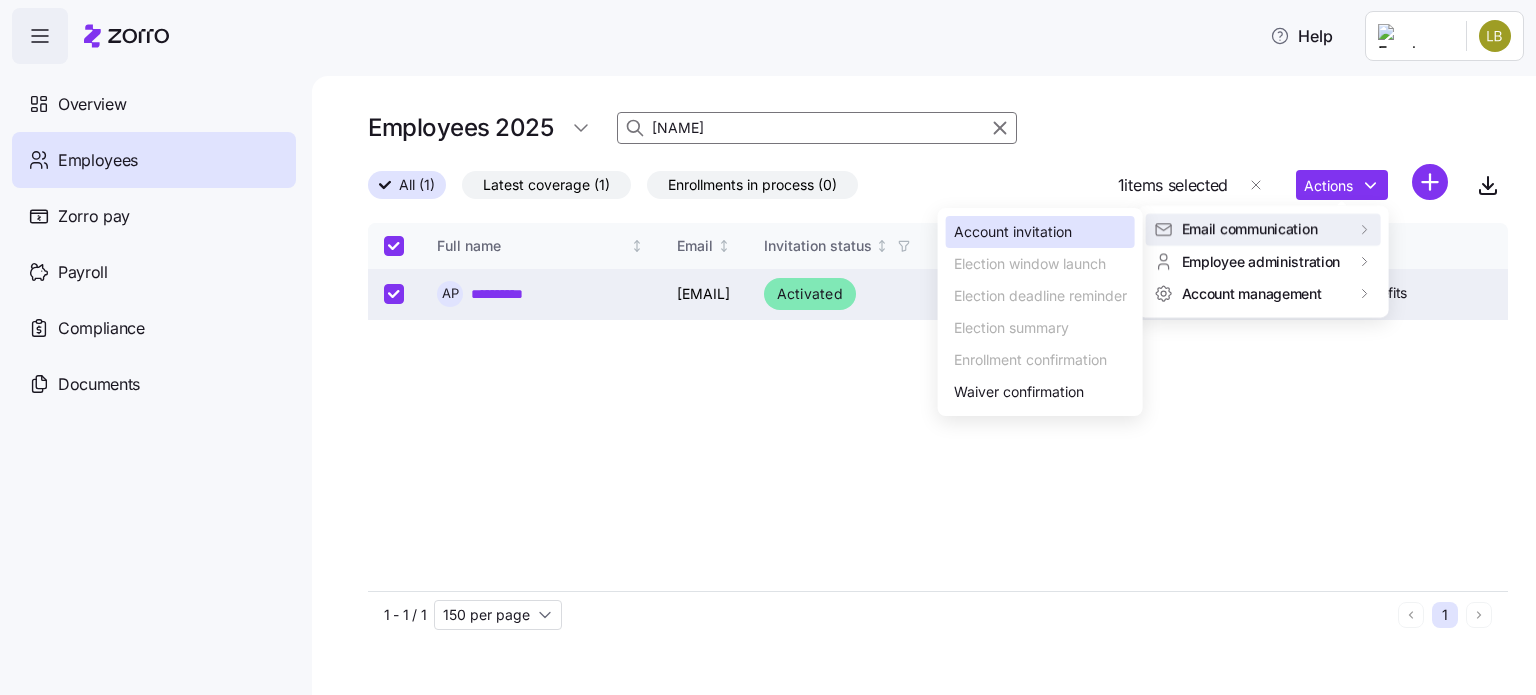 click on "Account invitation" at bounding box center (1013, 232) 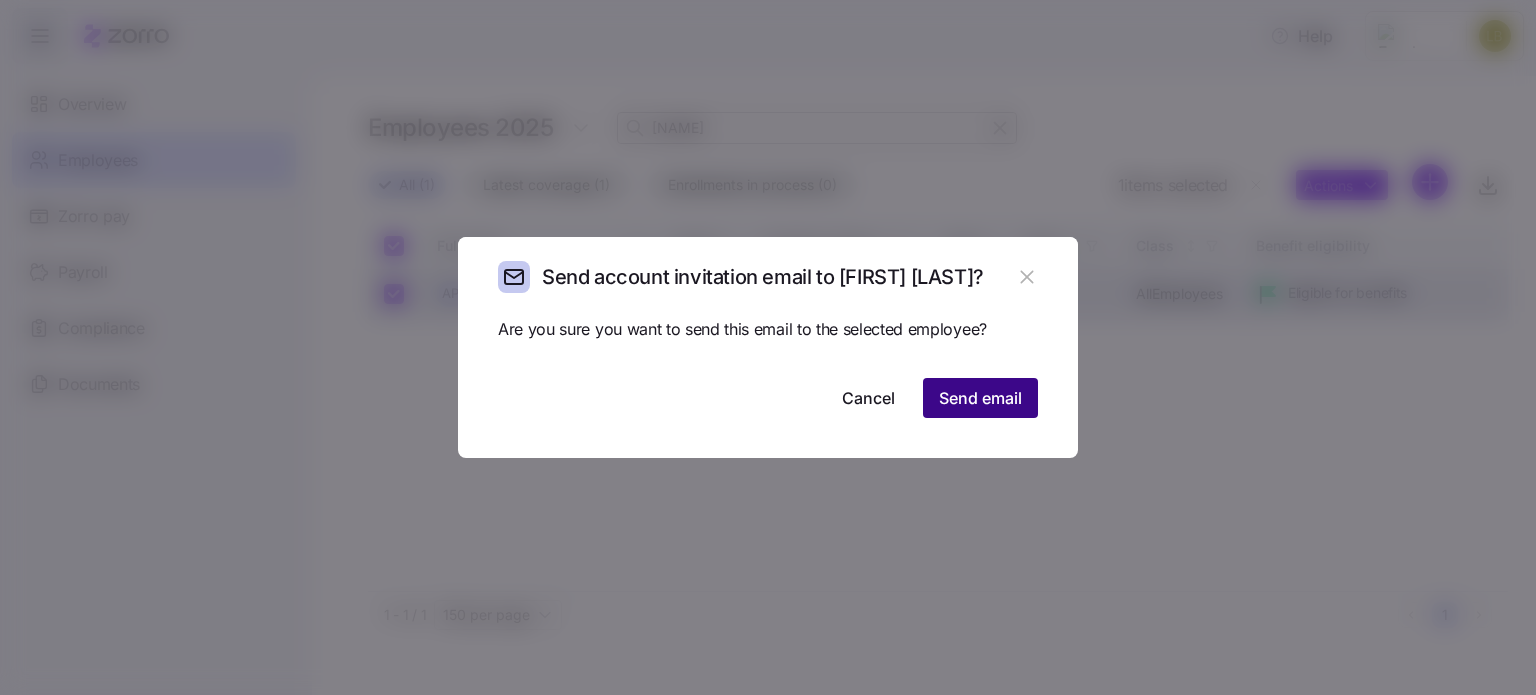 click on "Send email" at bounding box center (980, 398) 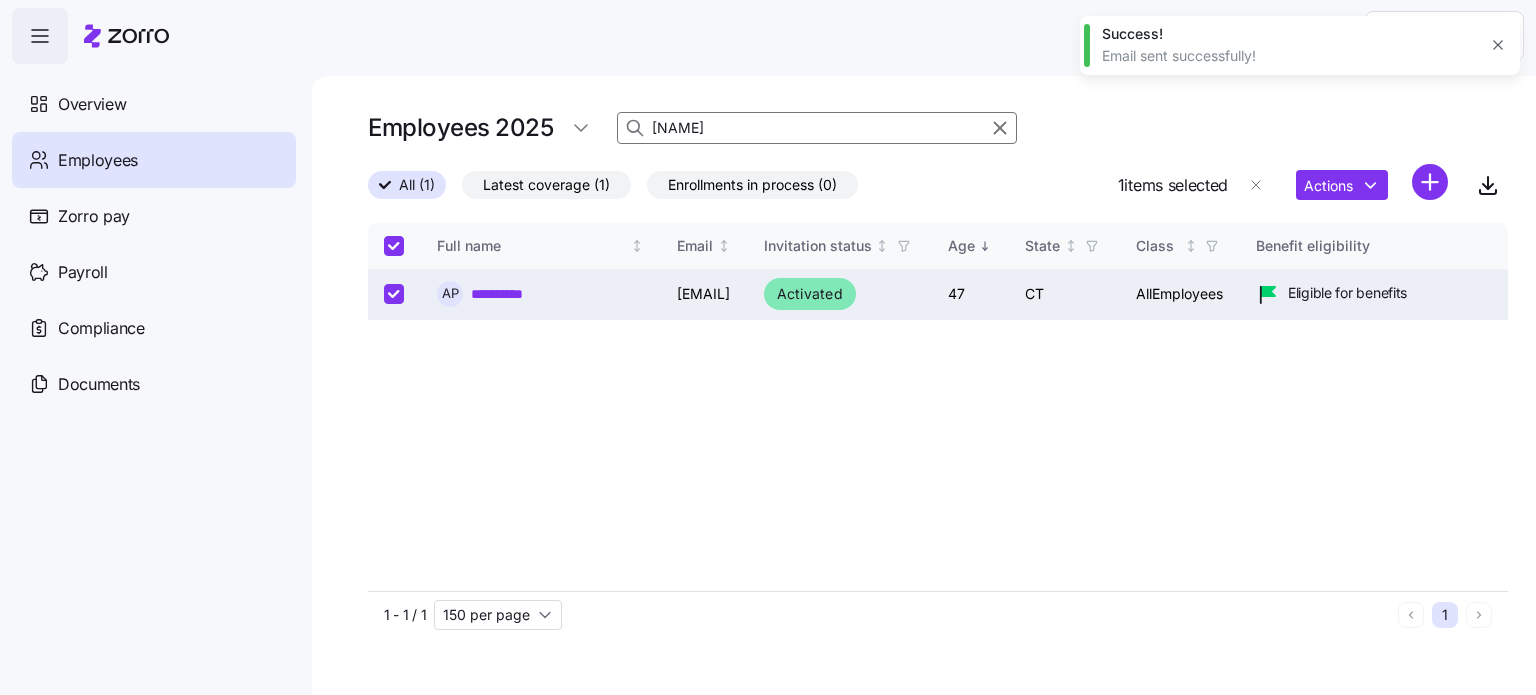 click 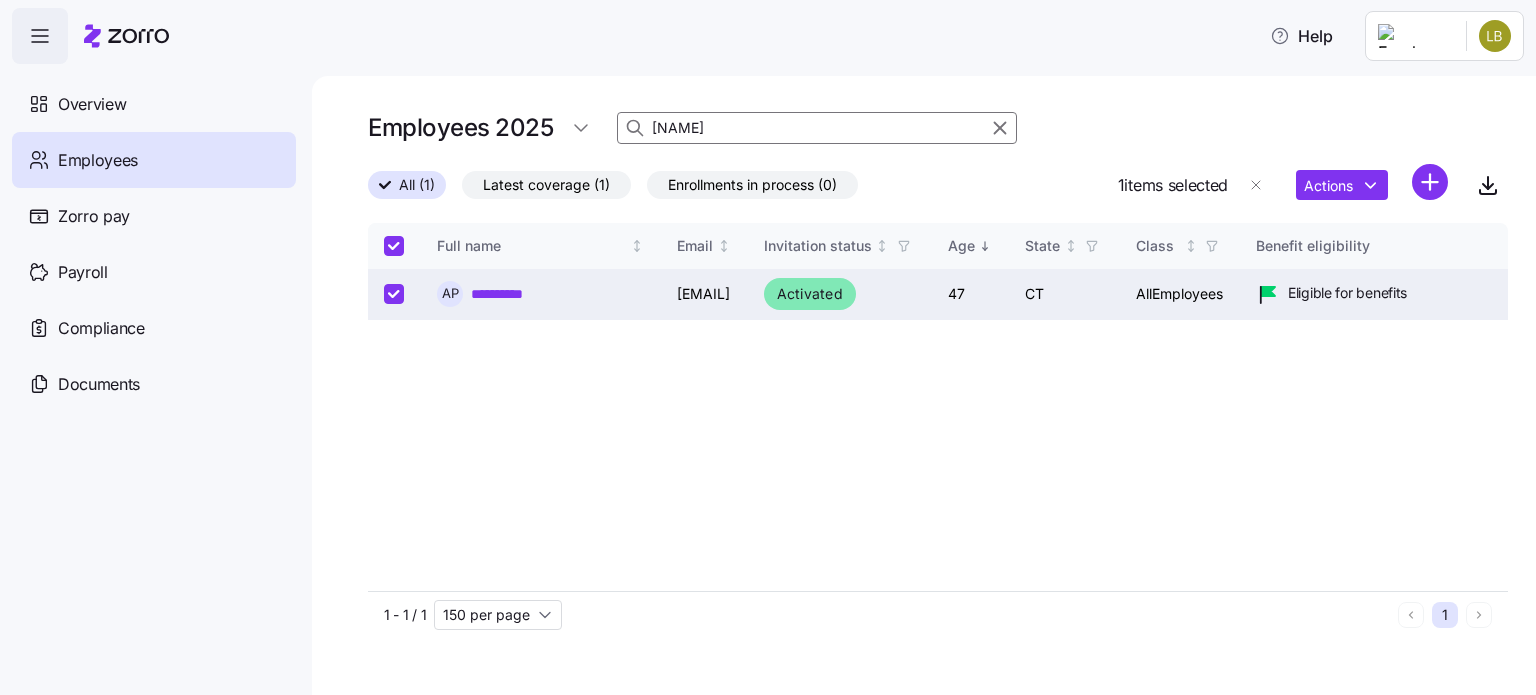 click on "**********" at bounding box center (768, 341) 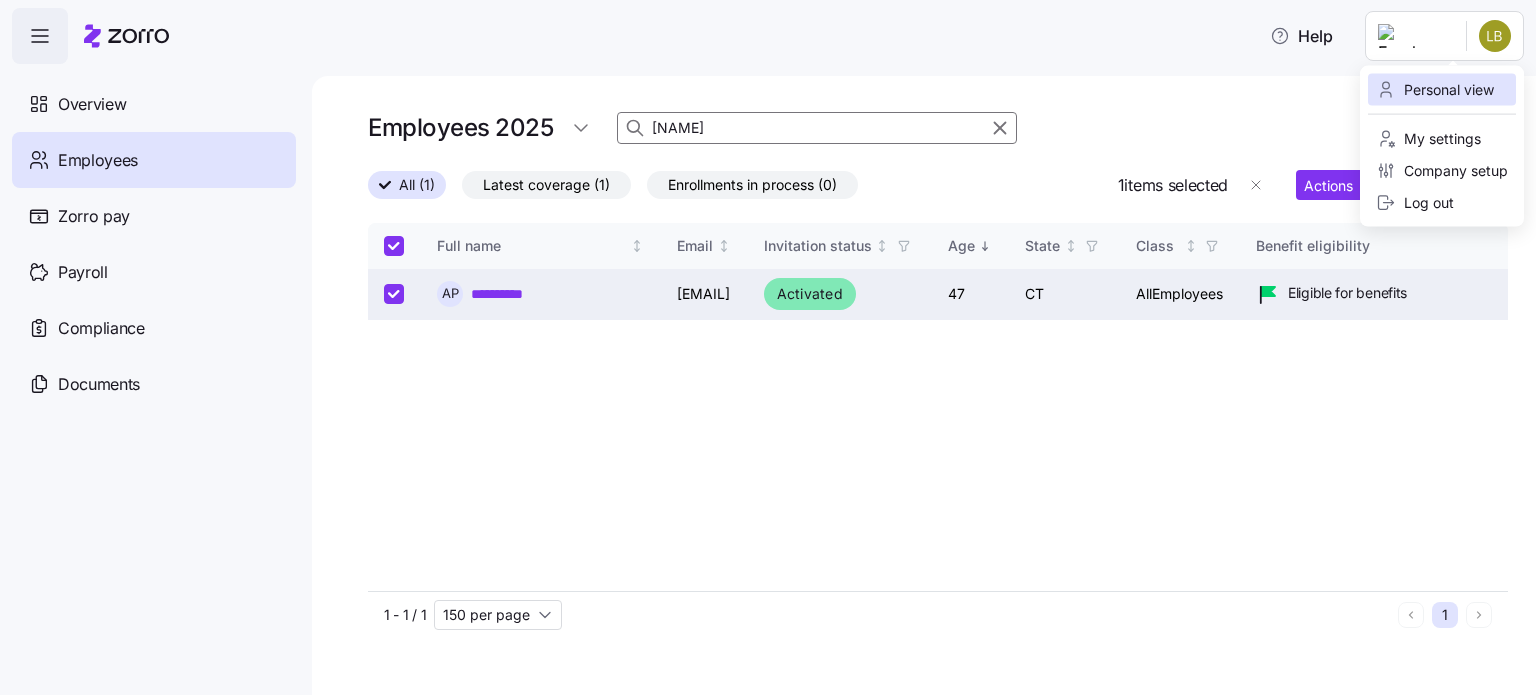 click on "Personal view" at bounding box center (1435, 90) 